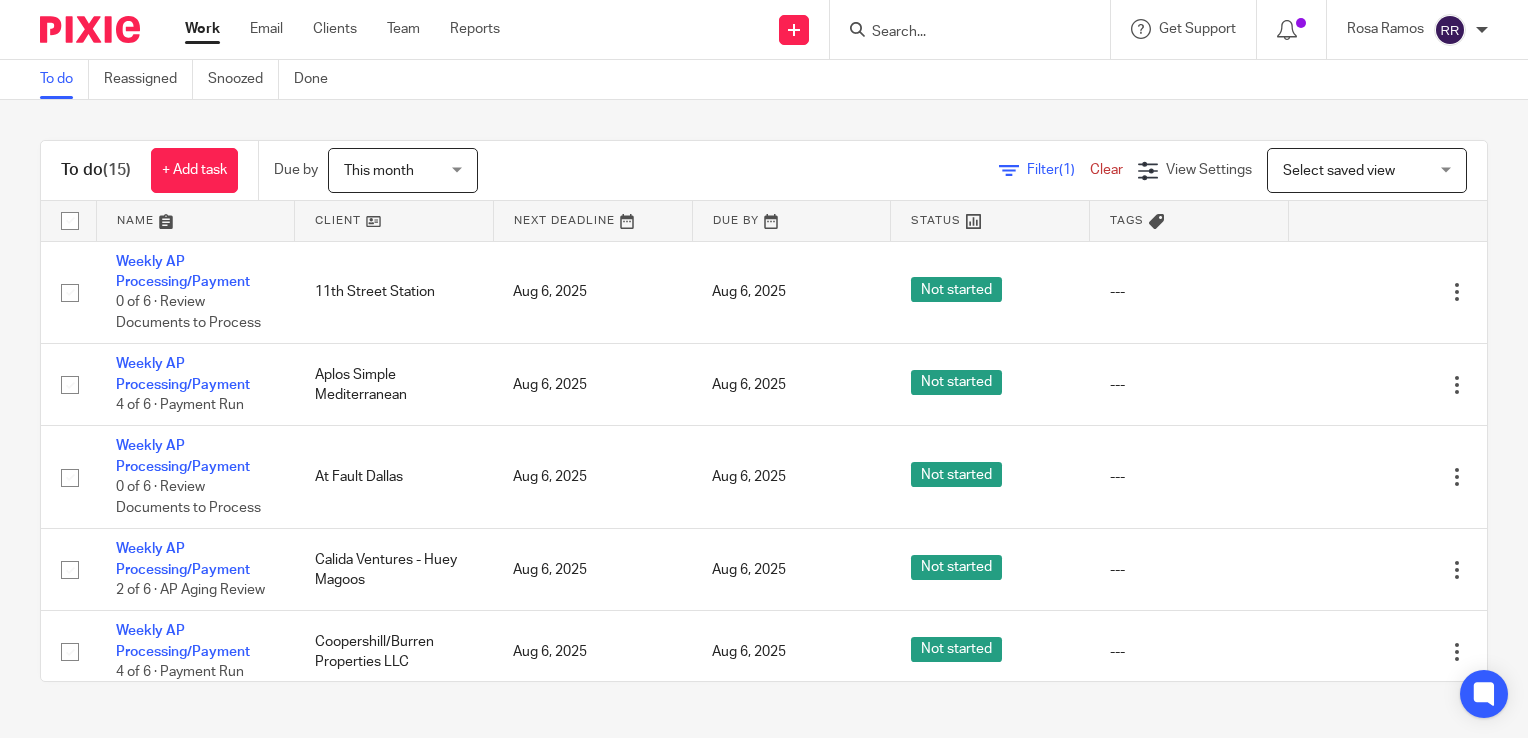 scroll, scrollTop: 0, scrollLeft: 0, axis: both 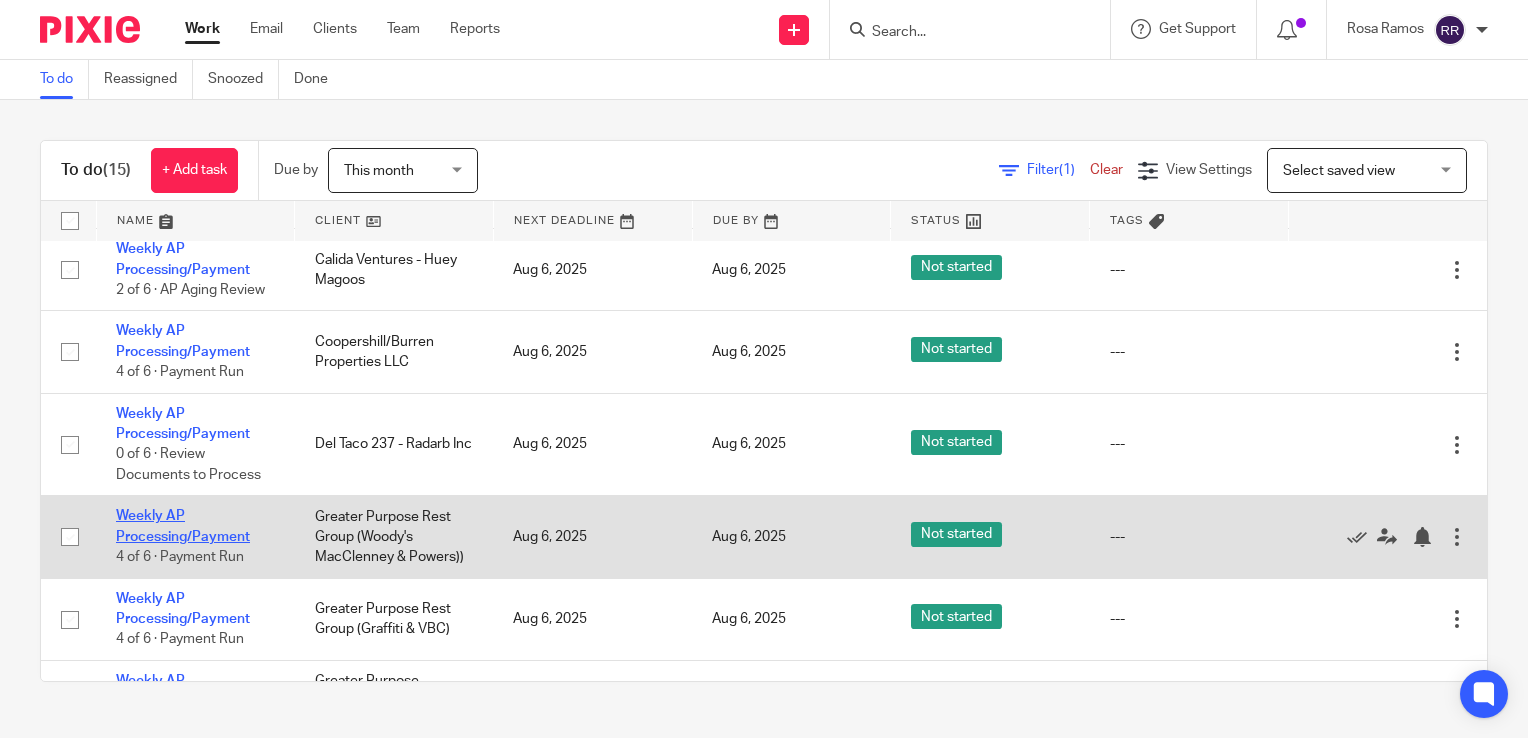 click on "Weekly AP Processing/Payment" at bounding box center (183, 526) 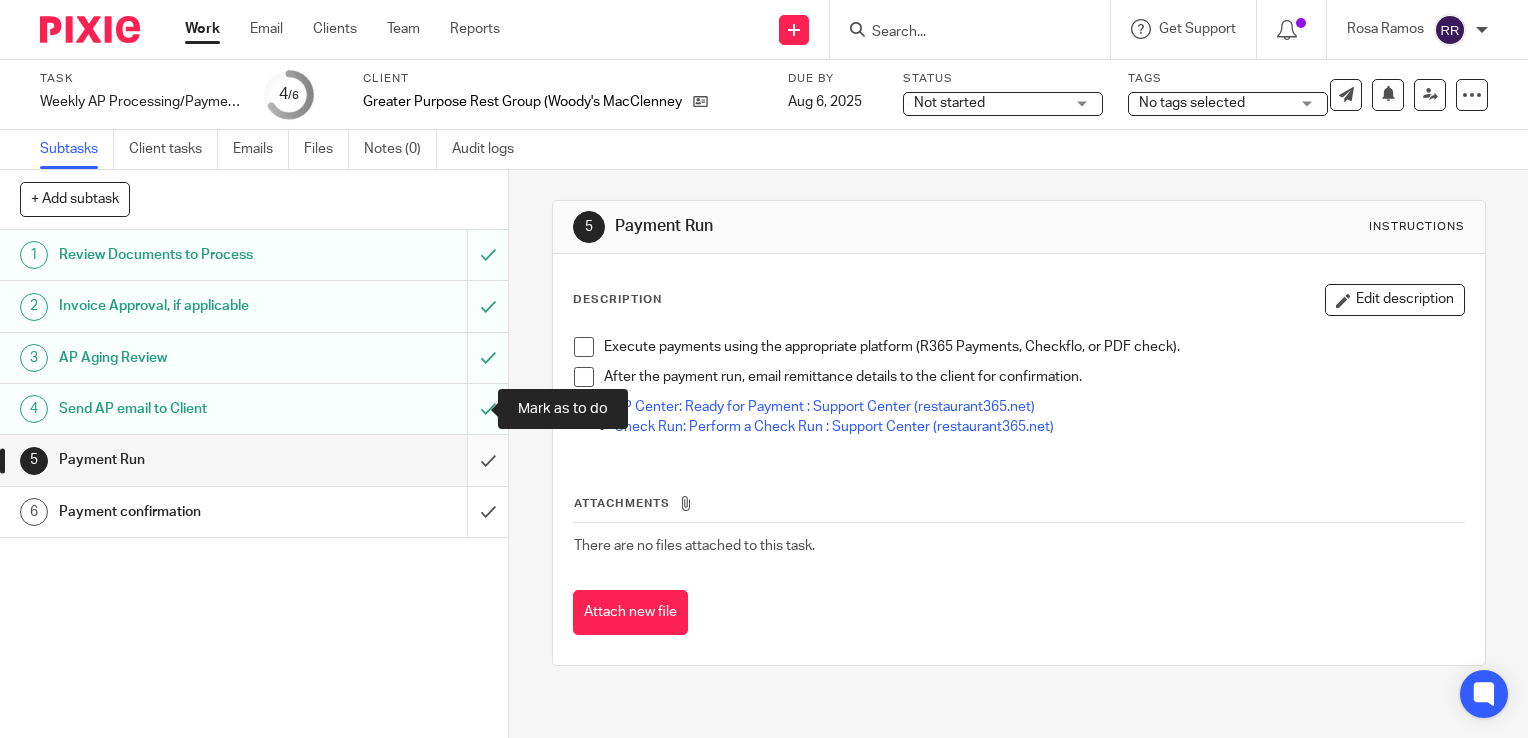 scroll, scrollTop: 0, scrollLeft: 0, axis: both 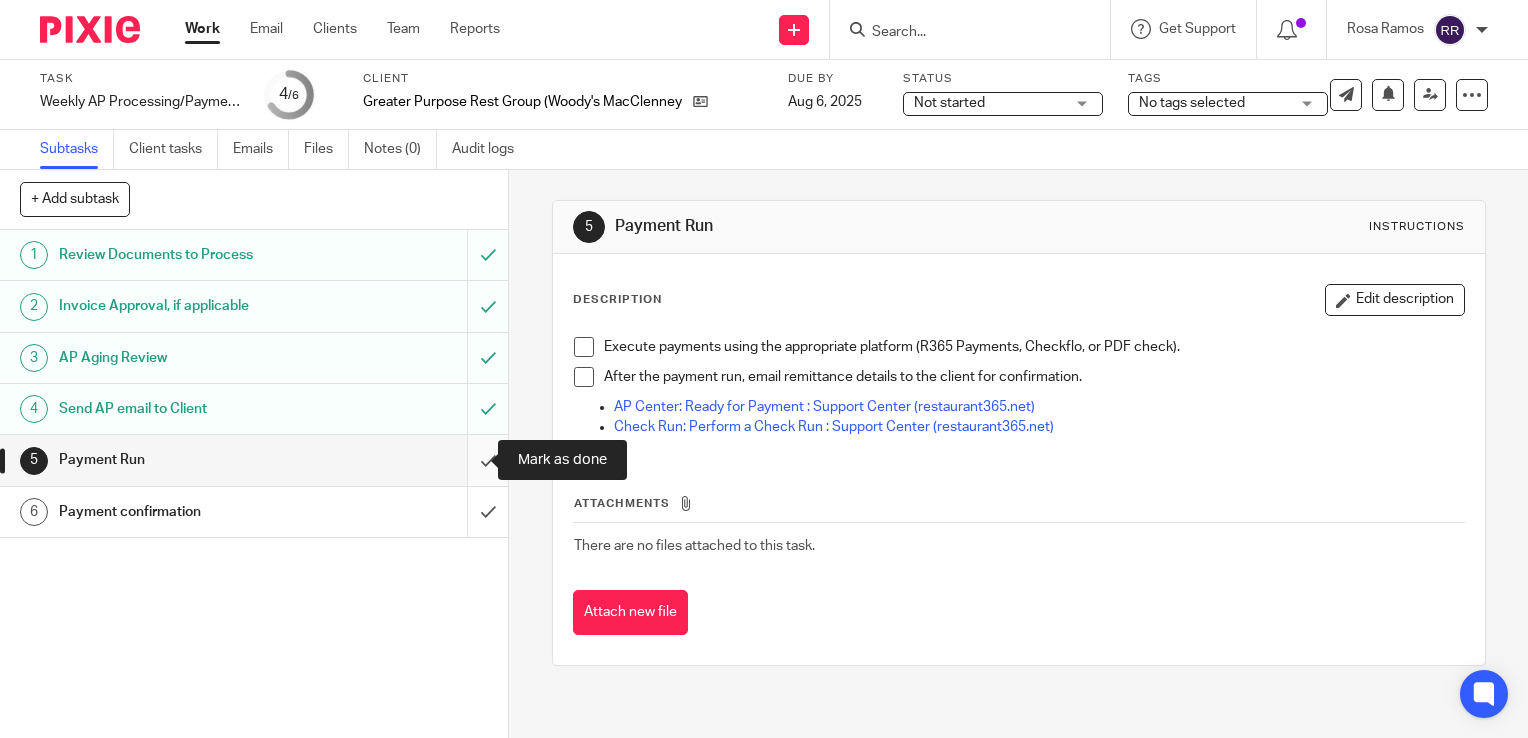 click at bounding box center (254, 460) 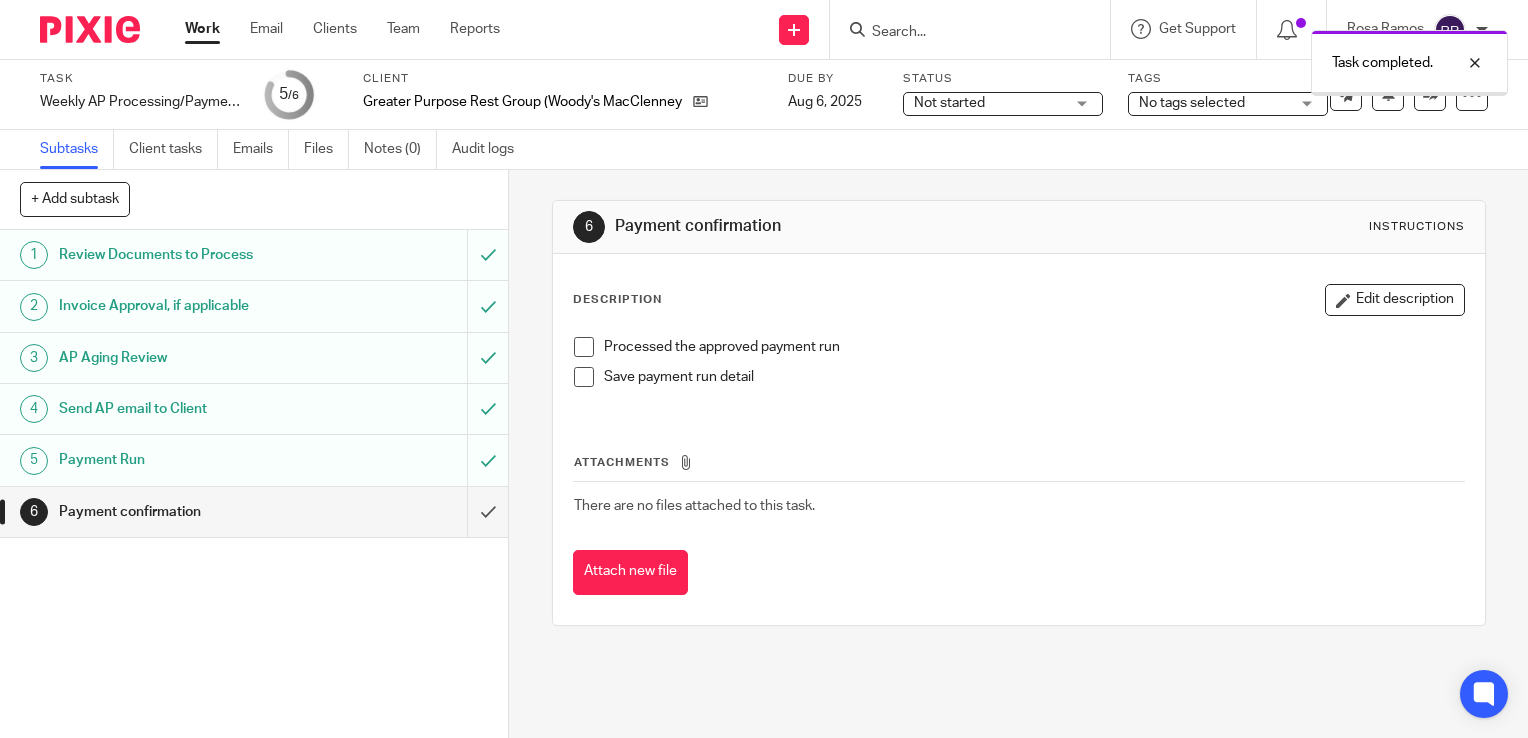 scroll, scrollTop: 0, scrollLeft: 0, axis: both 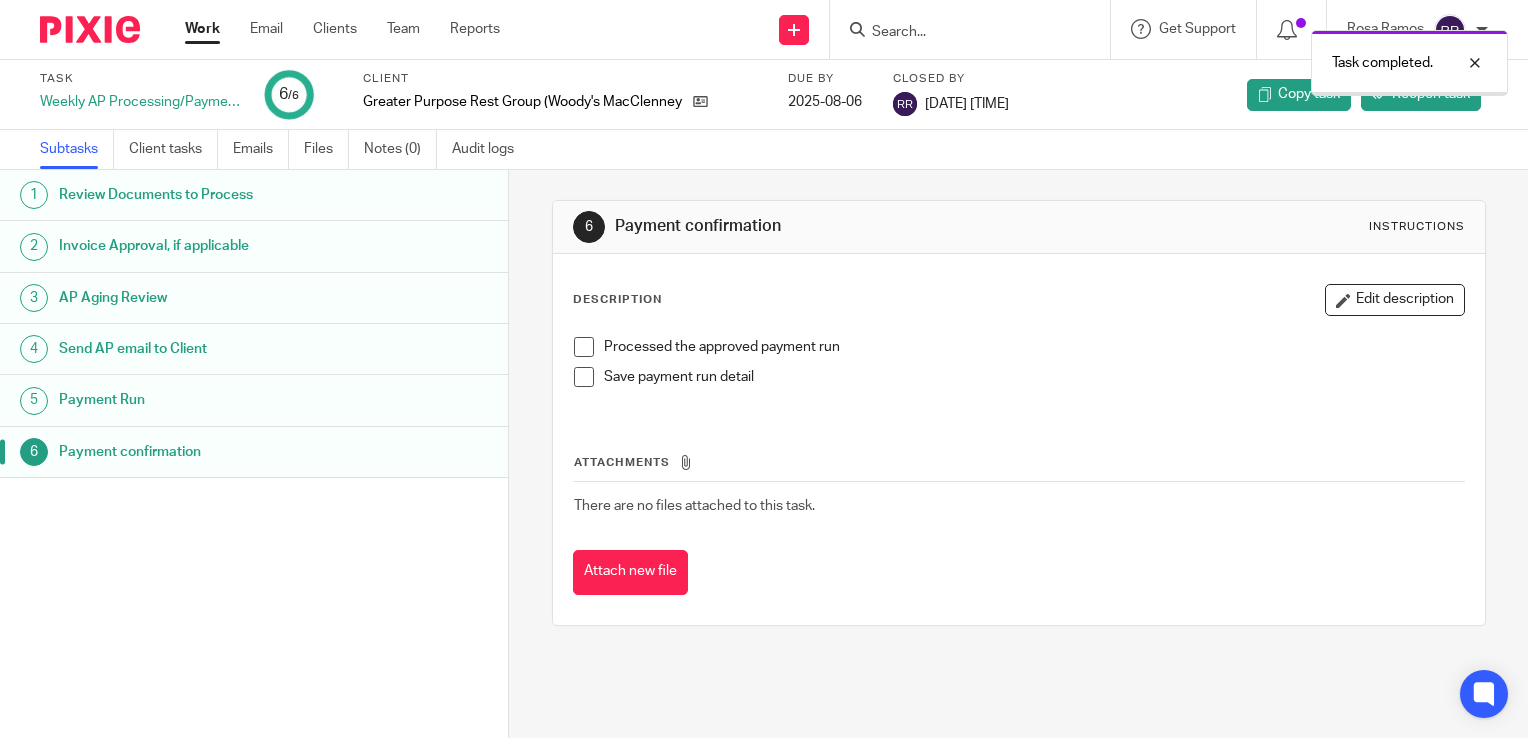 click on "Work" at bounding box center [202, 29] 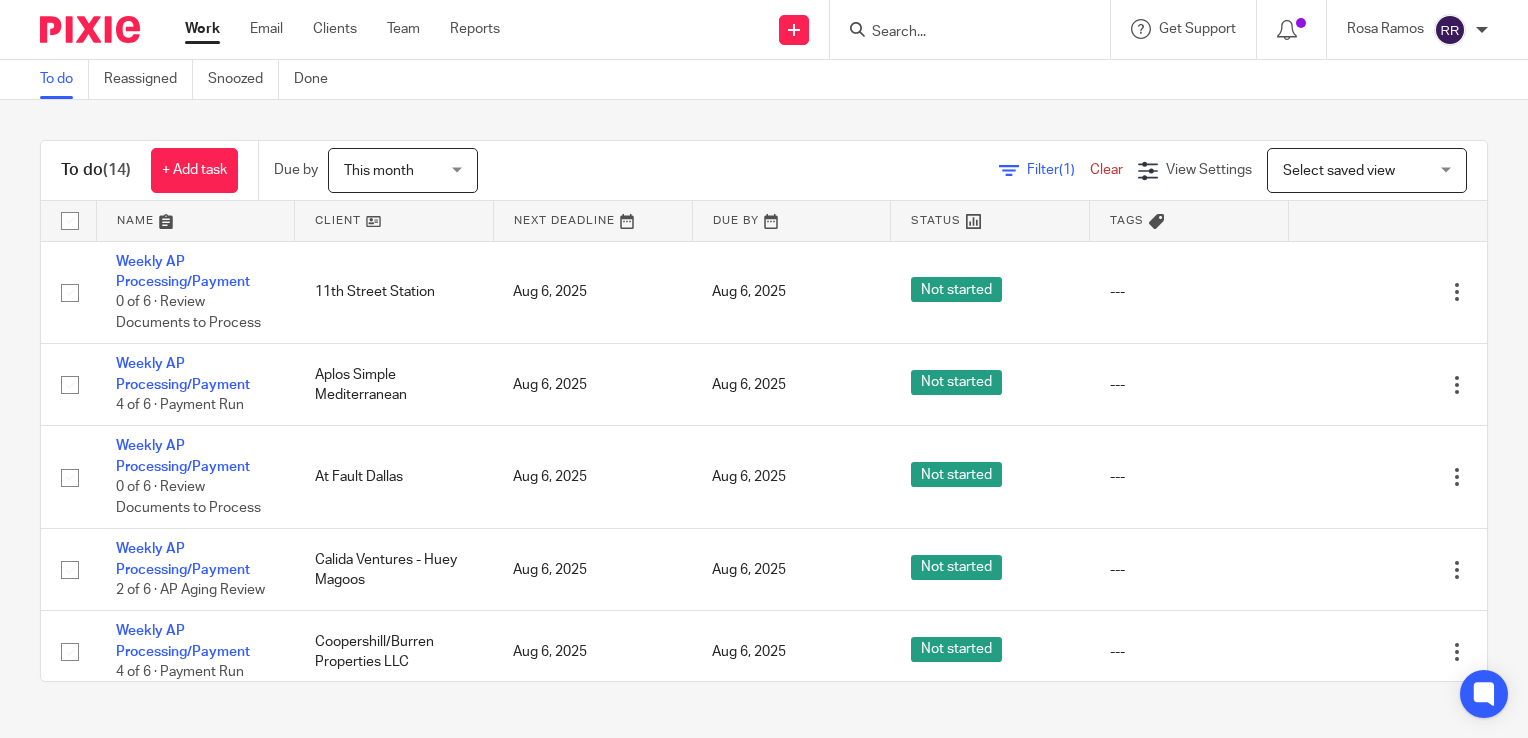 scroll, scrollTop: 0, scrollLeft: 0, axis: both 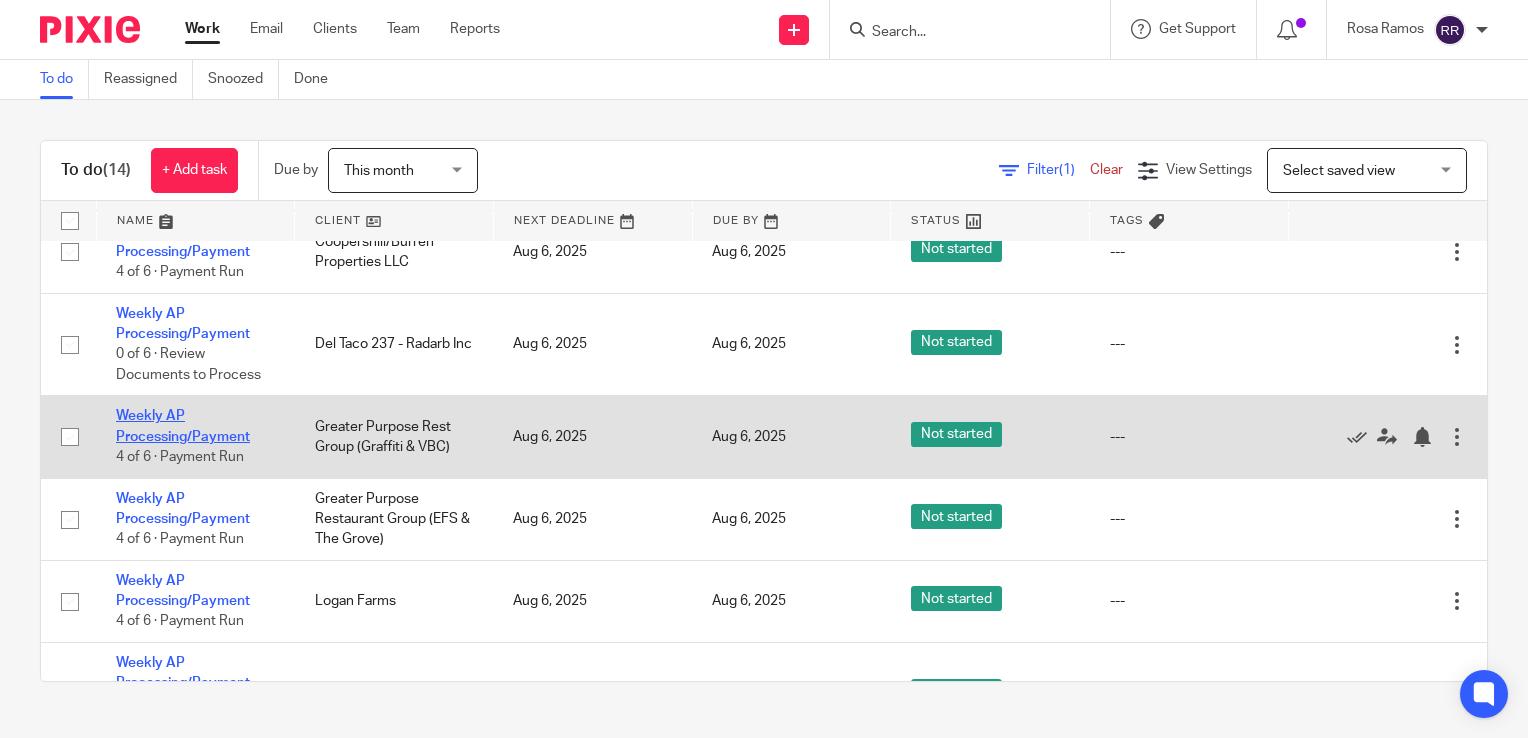 click on "Weekly AP Processing/Payment" at bounding box center (183, 426) 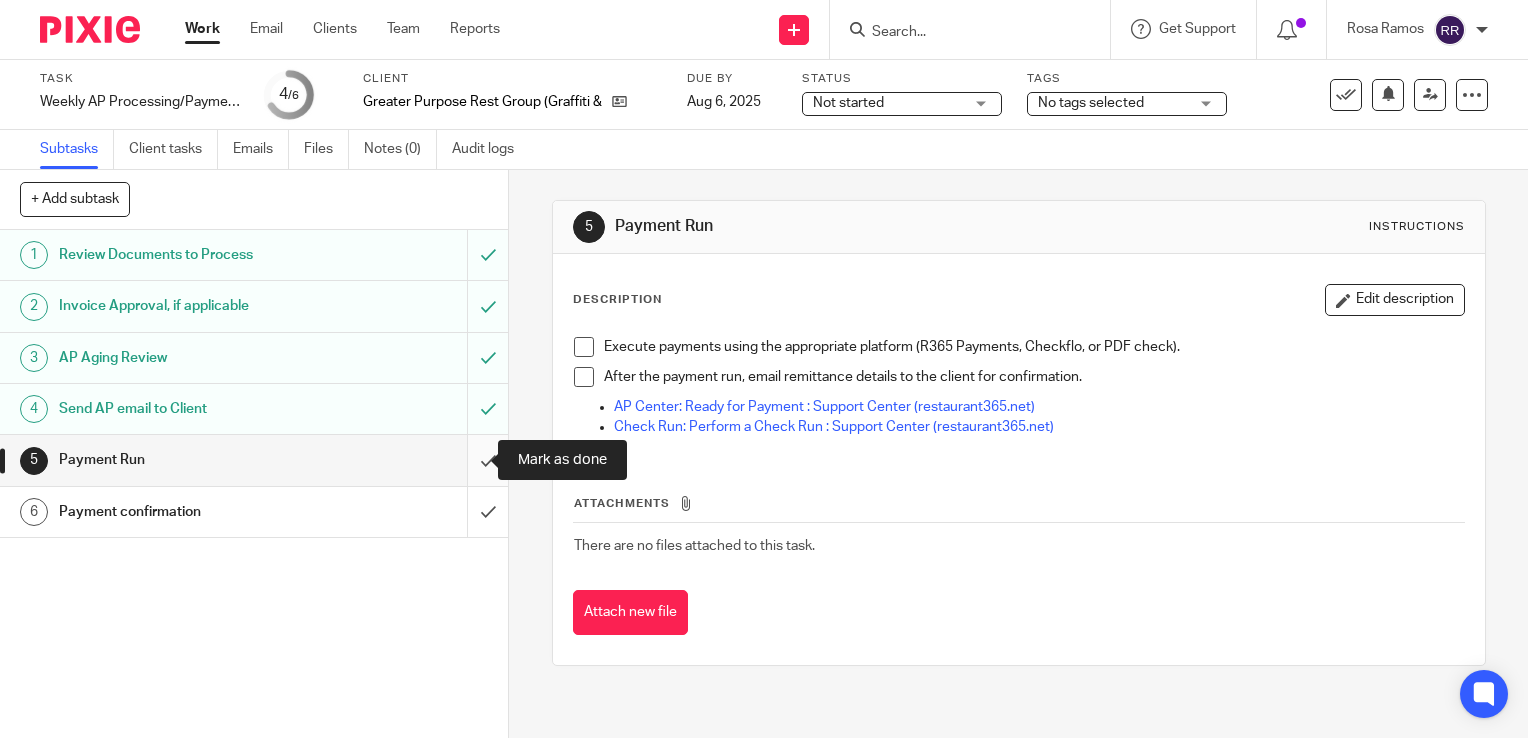 scroll, scrollTop: 0, scrollLeft: 0, axis: both 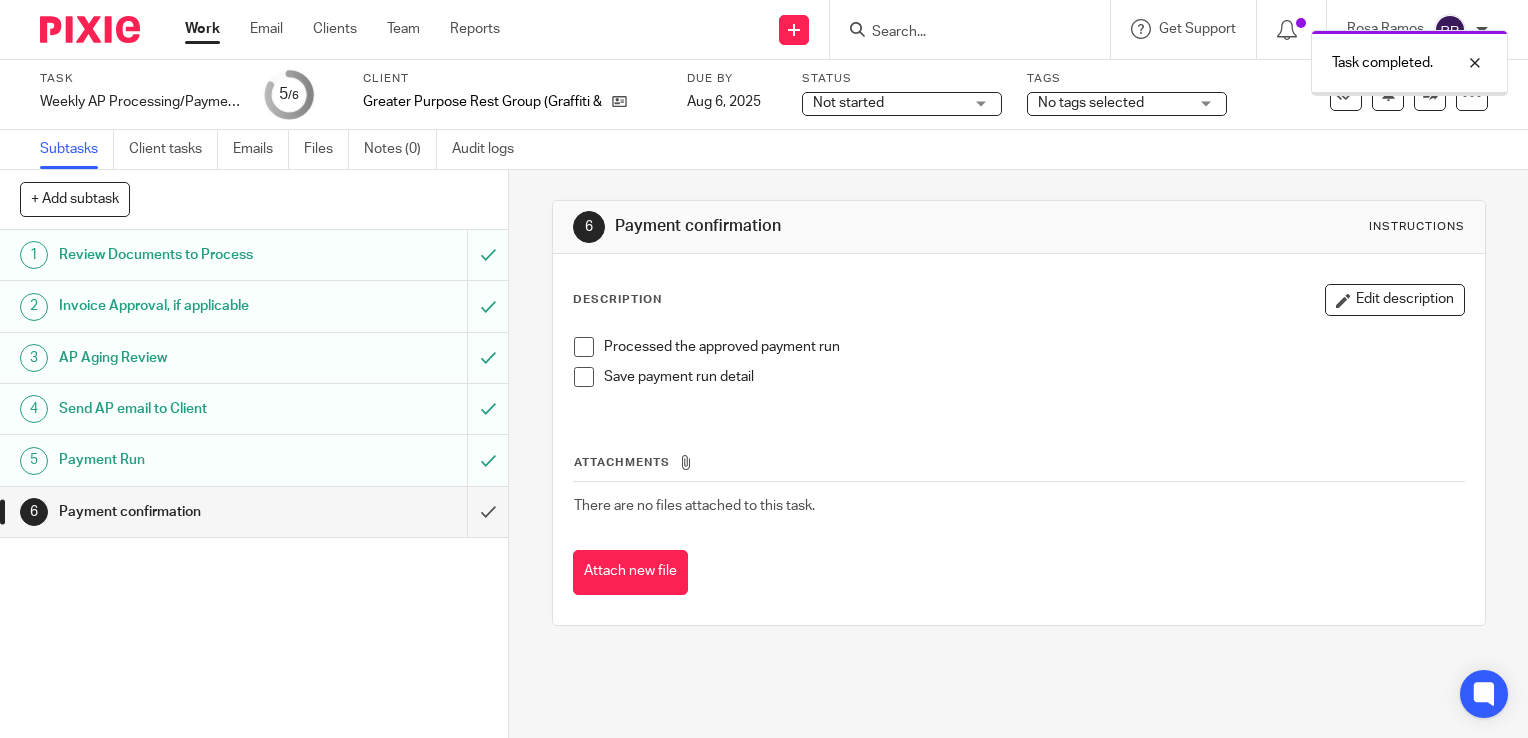 click at bounding box center [254, 512] 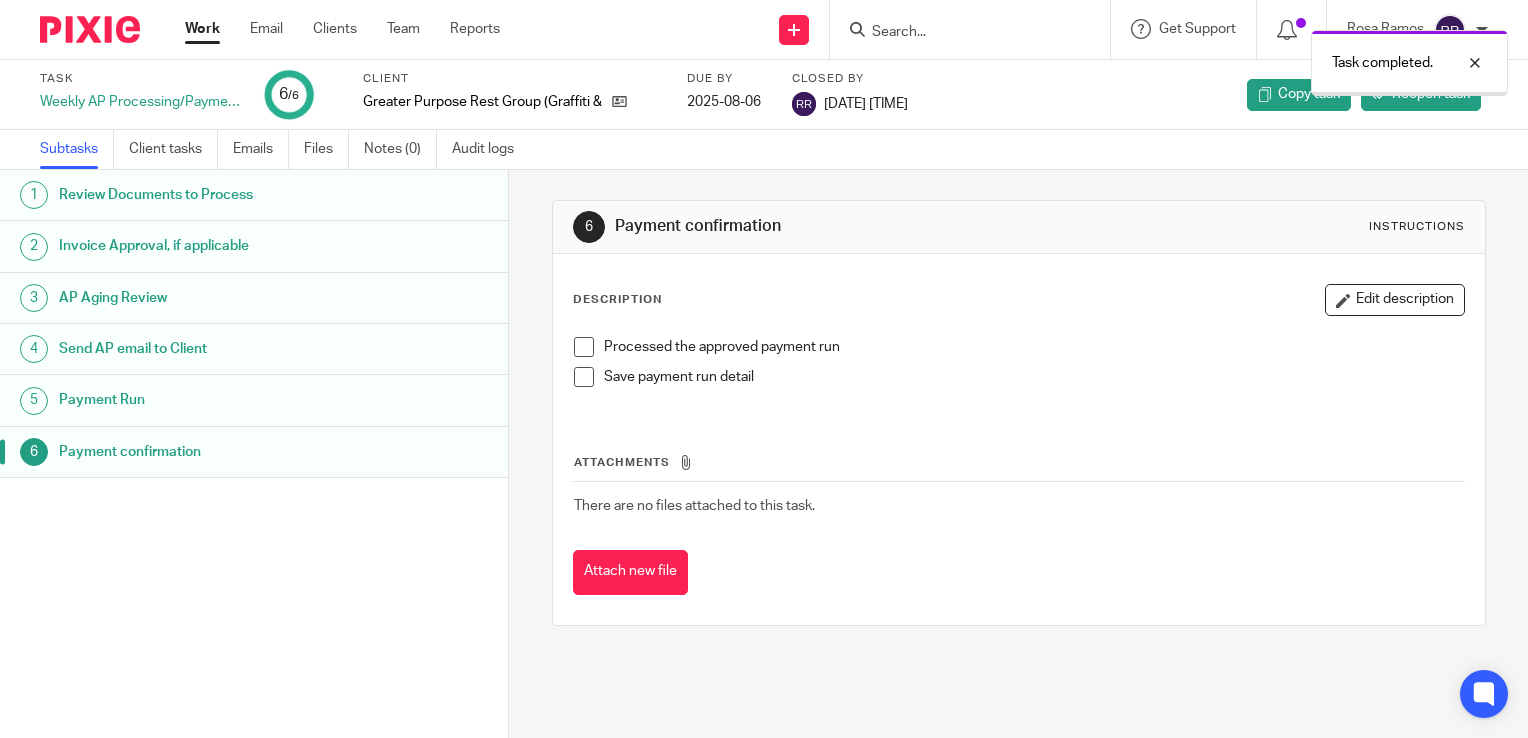 scroll, scrollTop: 0, scrollLeft: 0, axis: both 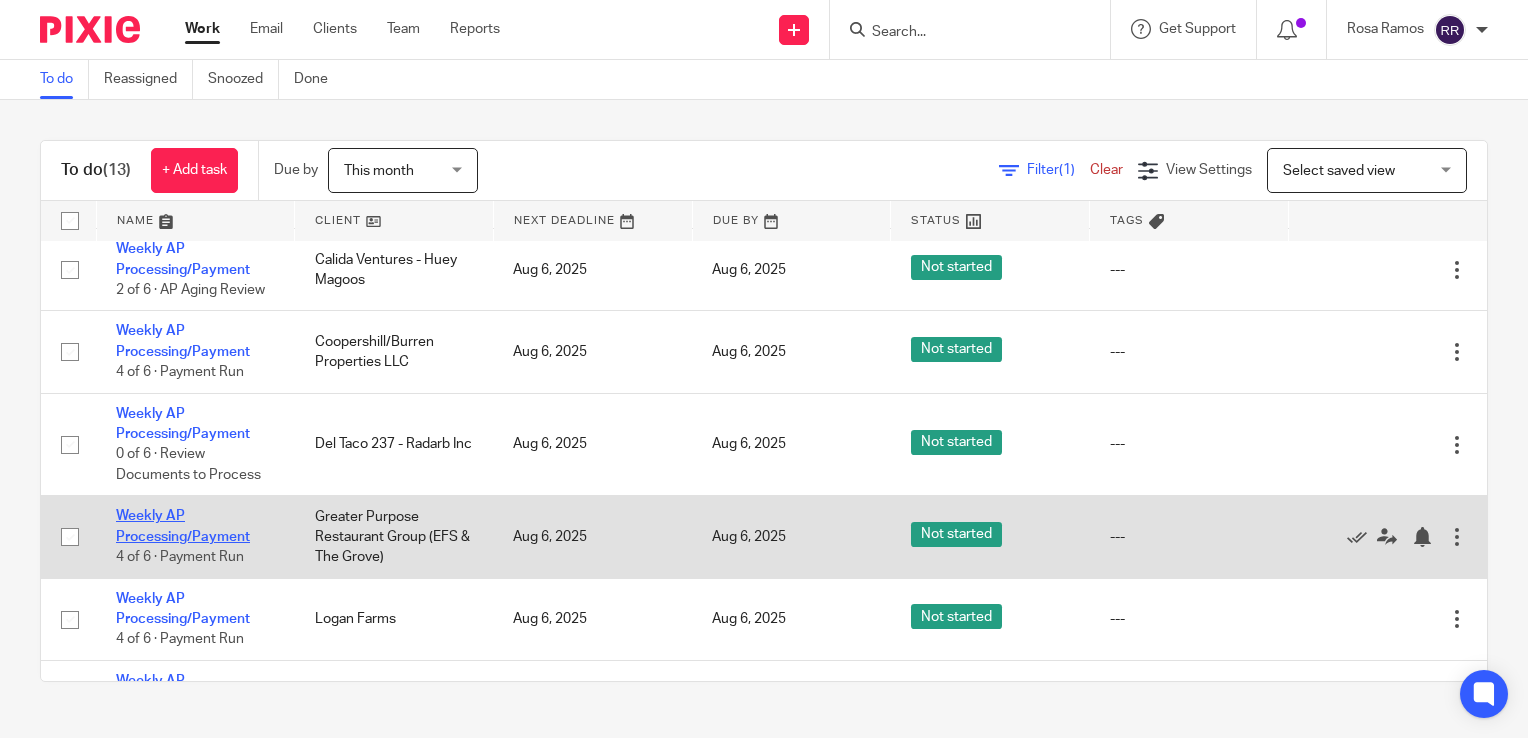 click on "Weekly AP Processing/Payment" at bounding box center [183, 526] 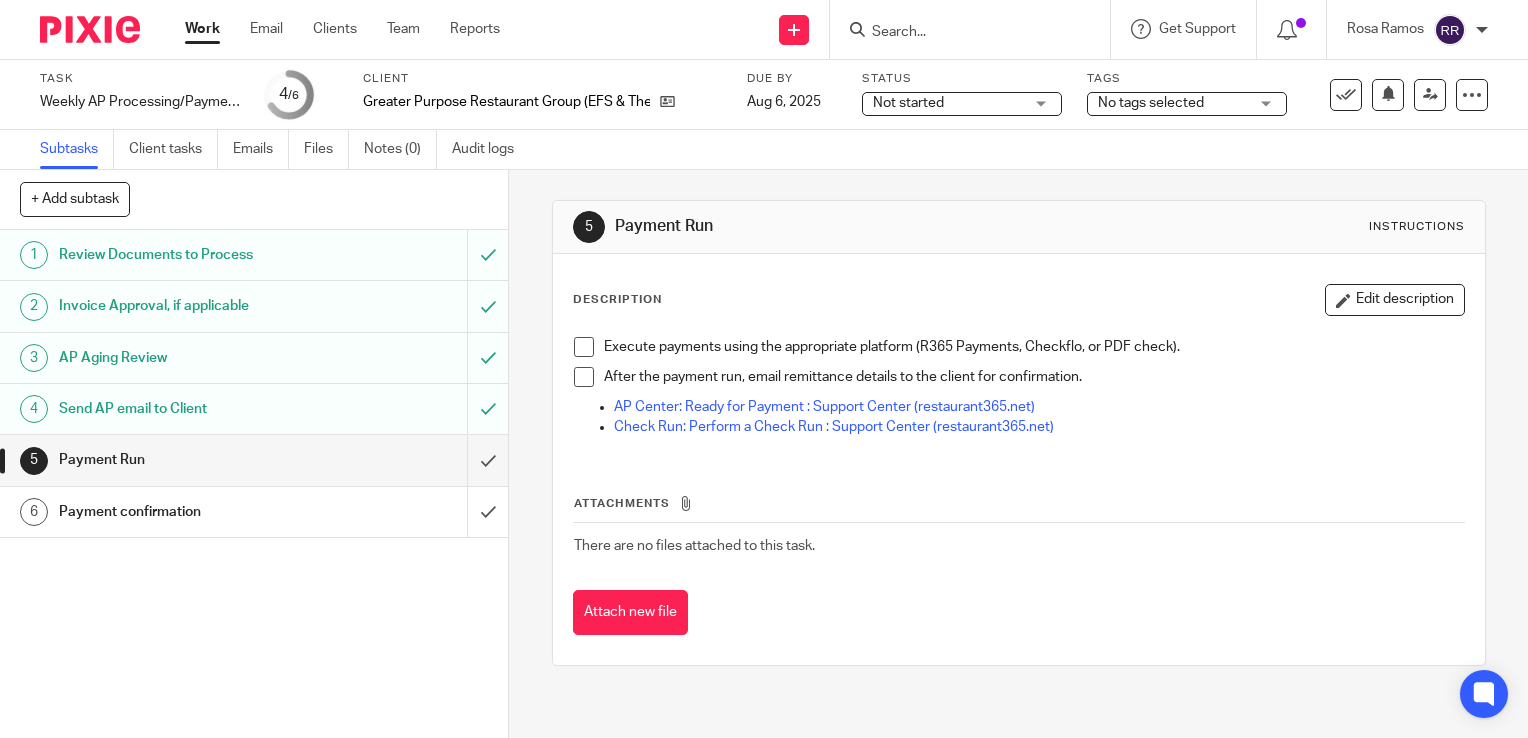 scroll, scrollTop: 0, scrollLeft: 0, axis: both 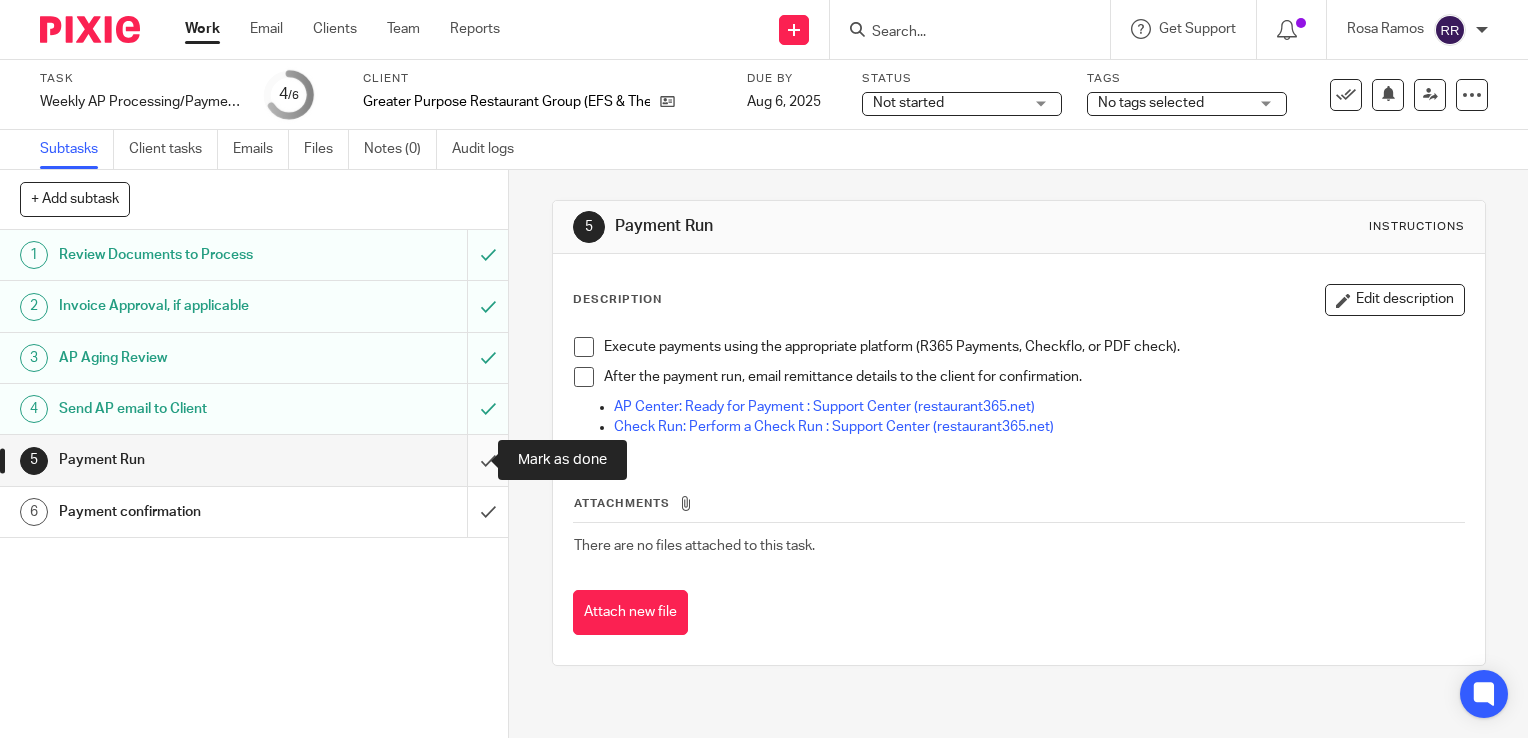 click at bounding box center (254, 460) 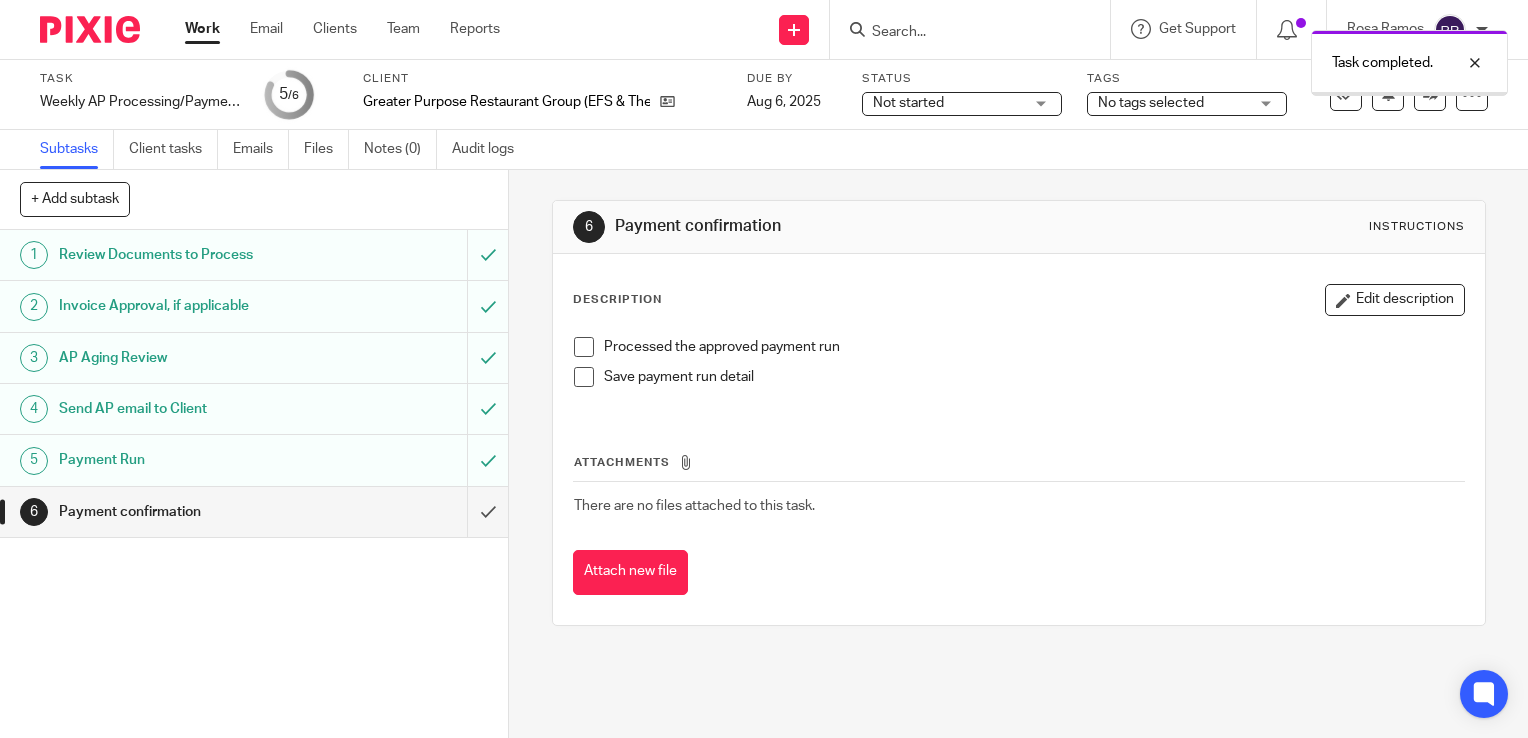scroll, scrollTop: 0, scrollLeft: 0, axis: both 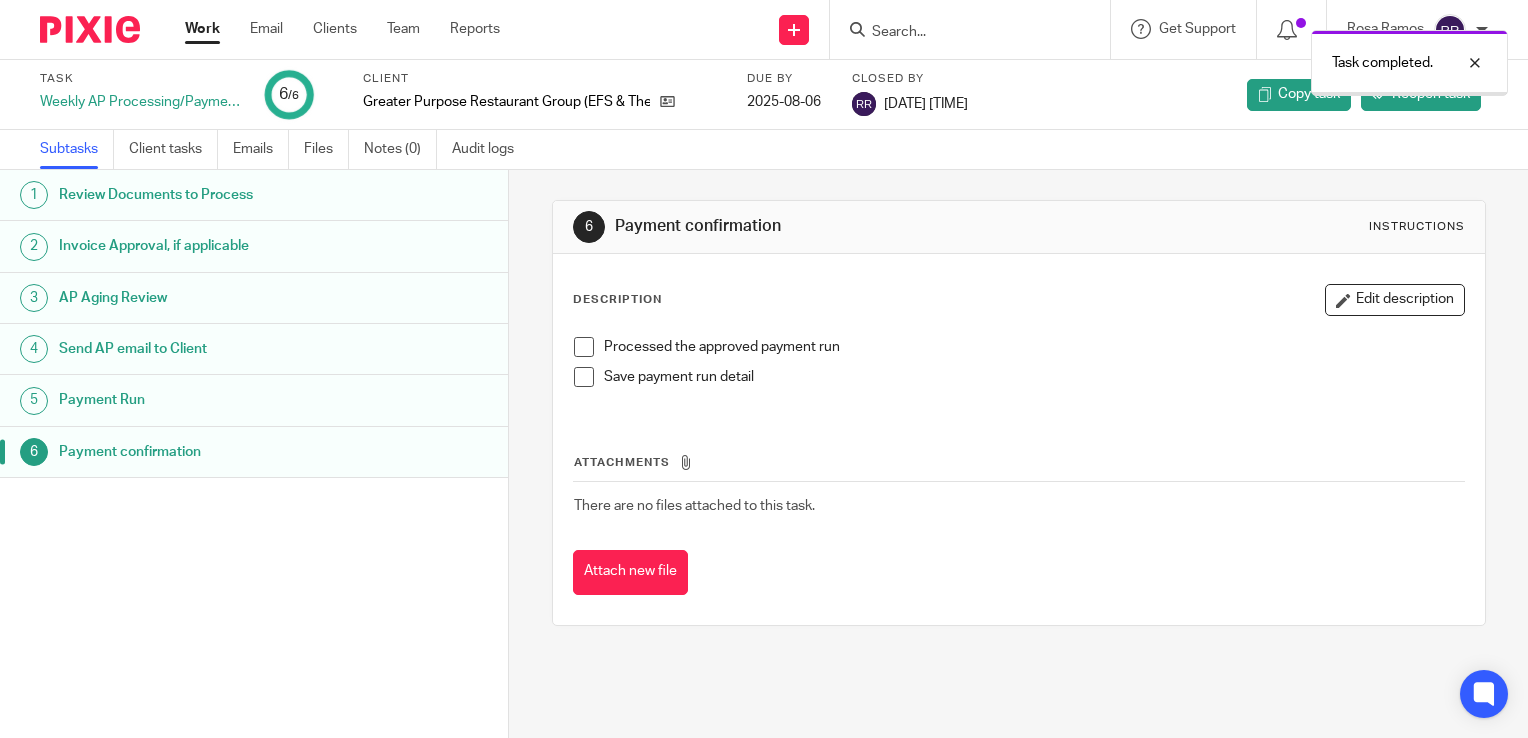 click on "Work" at bounding box center [202, 29] 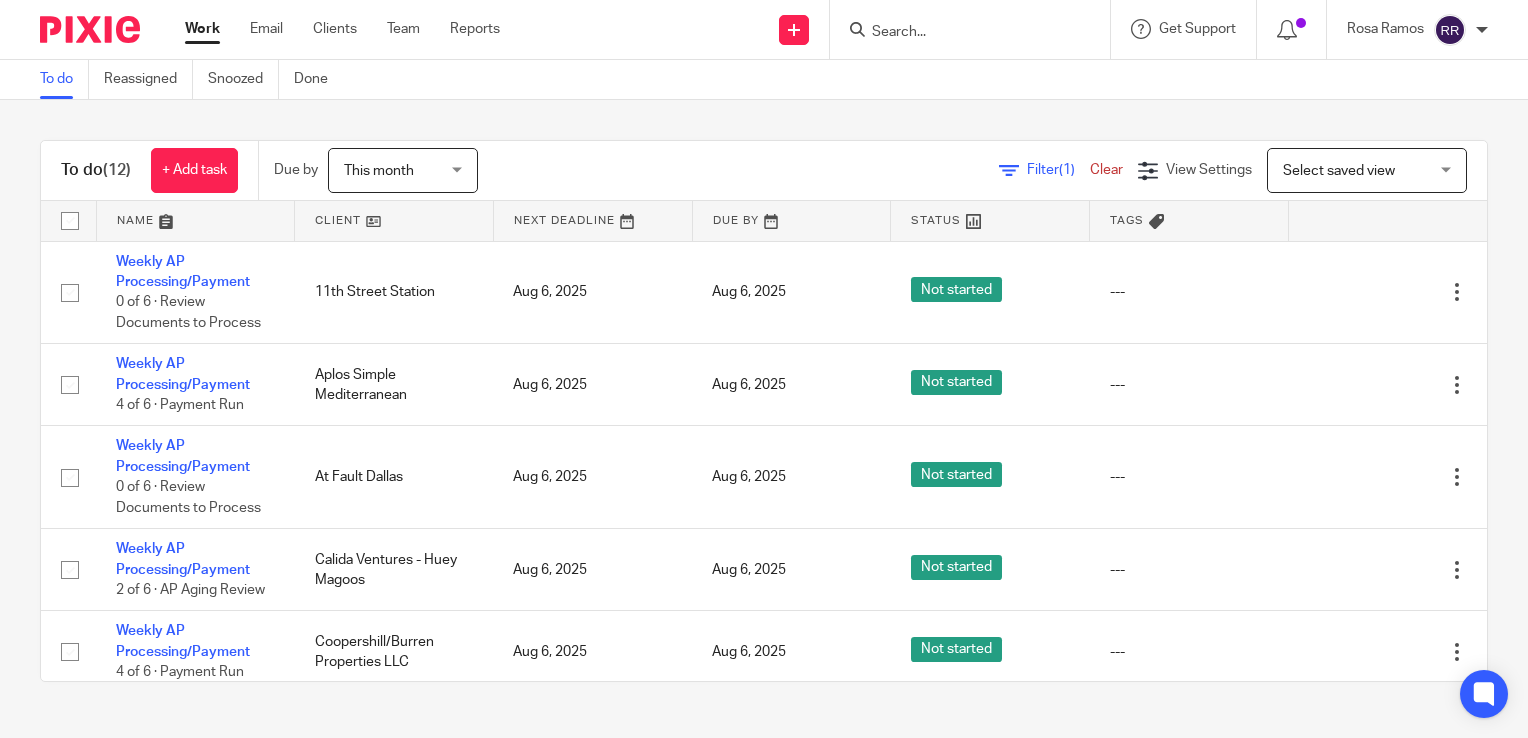 scroll, scrollTop: 0, scrollLeft: 0, axis: both 